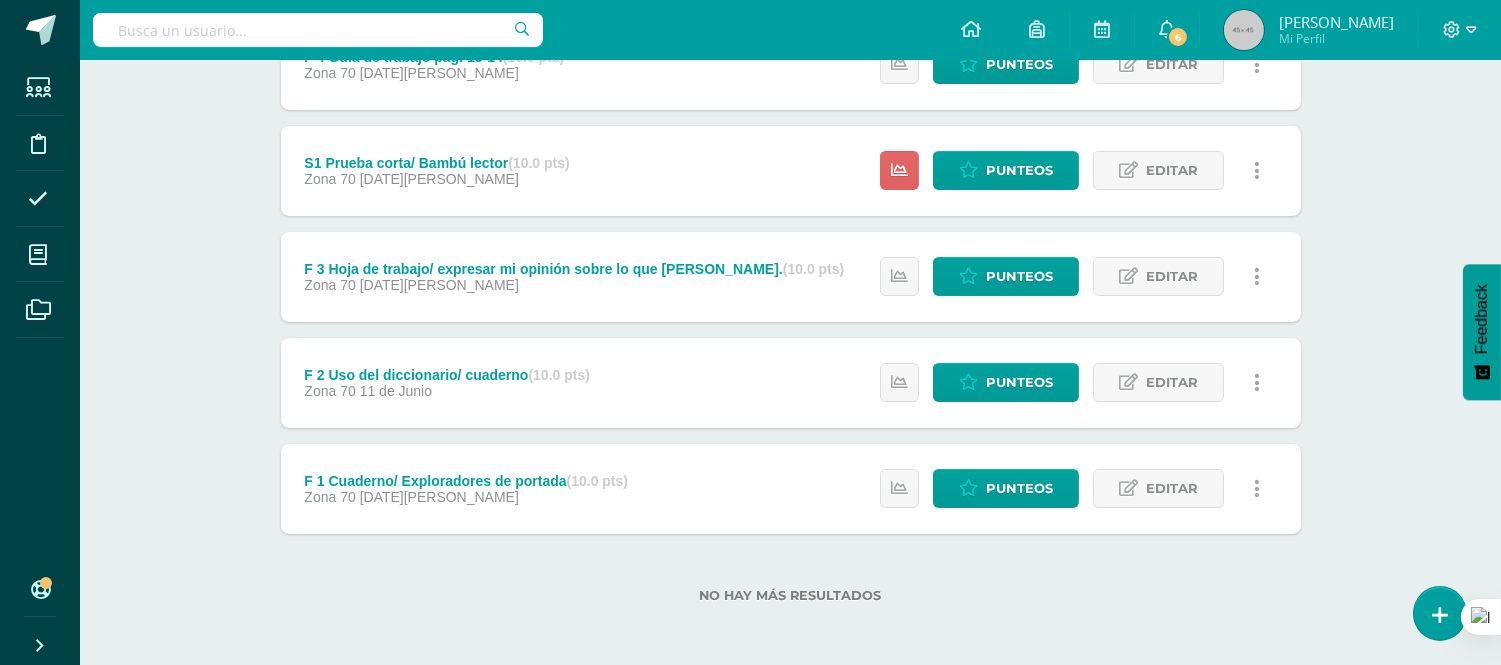 scroll, scrollTop: 631, scrollLeft: 0, axis: vertical 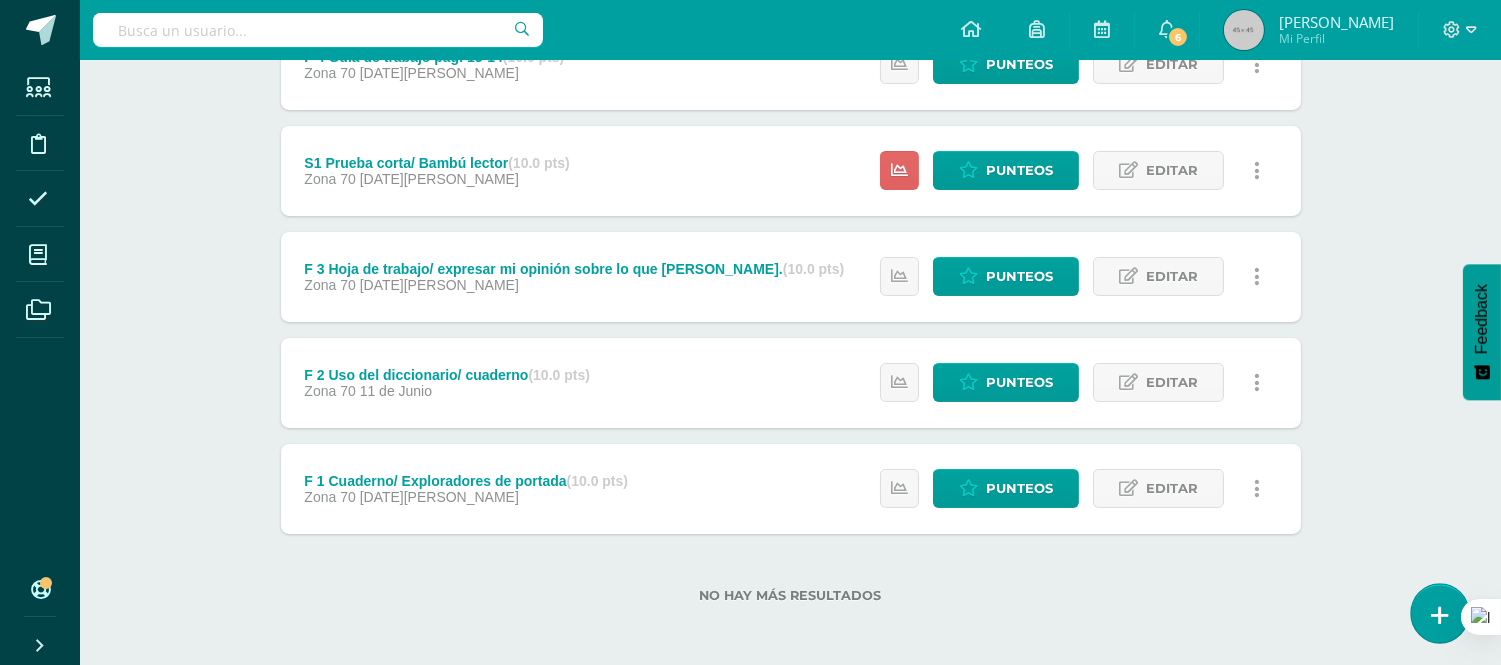 click at bounding box center (1440, 615) 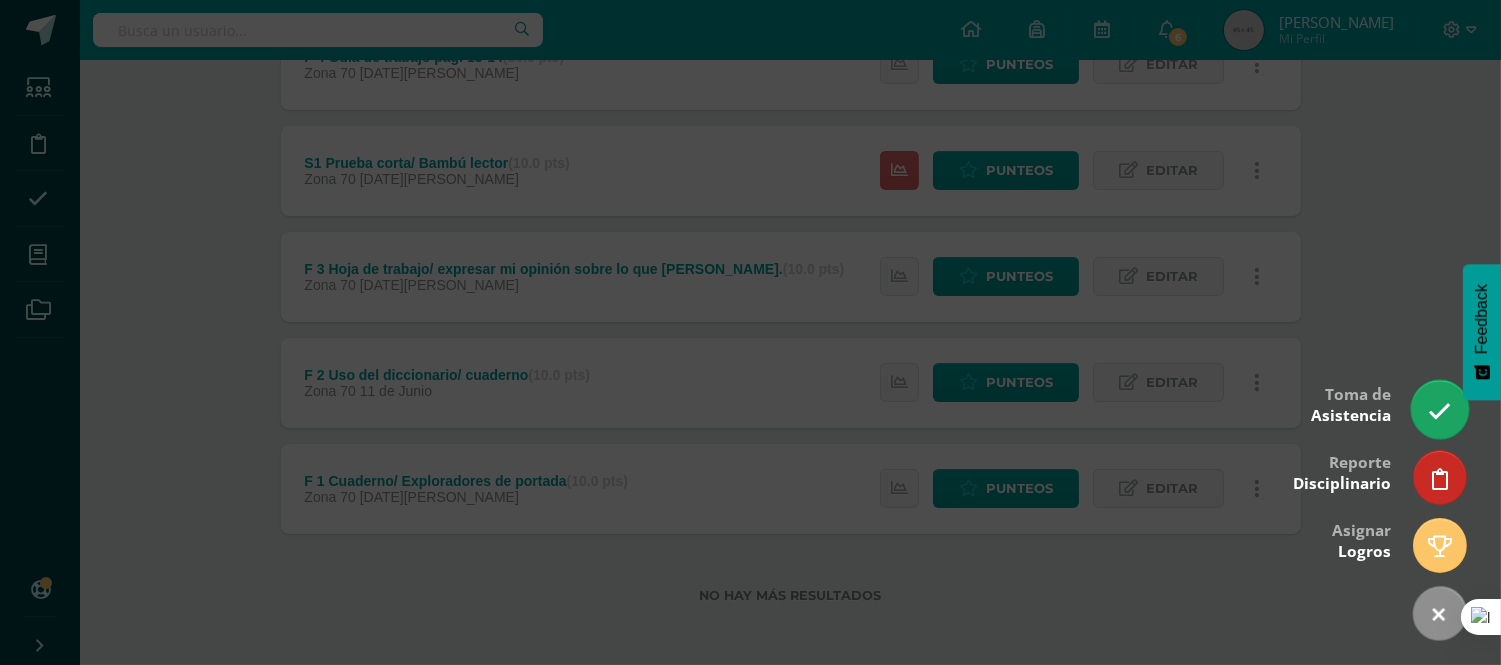 click at bounding box center [1439, 411] 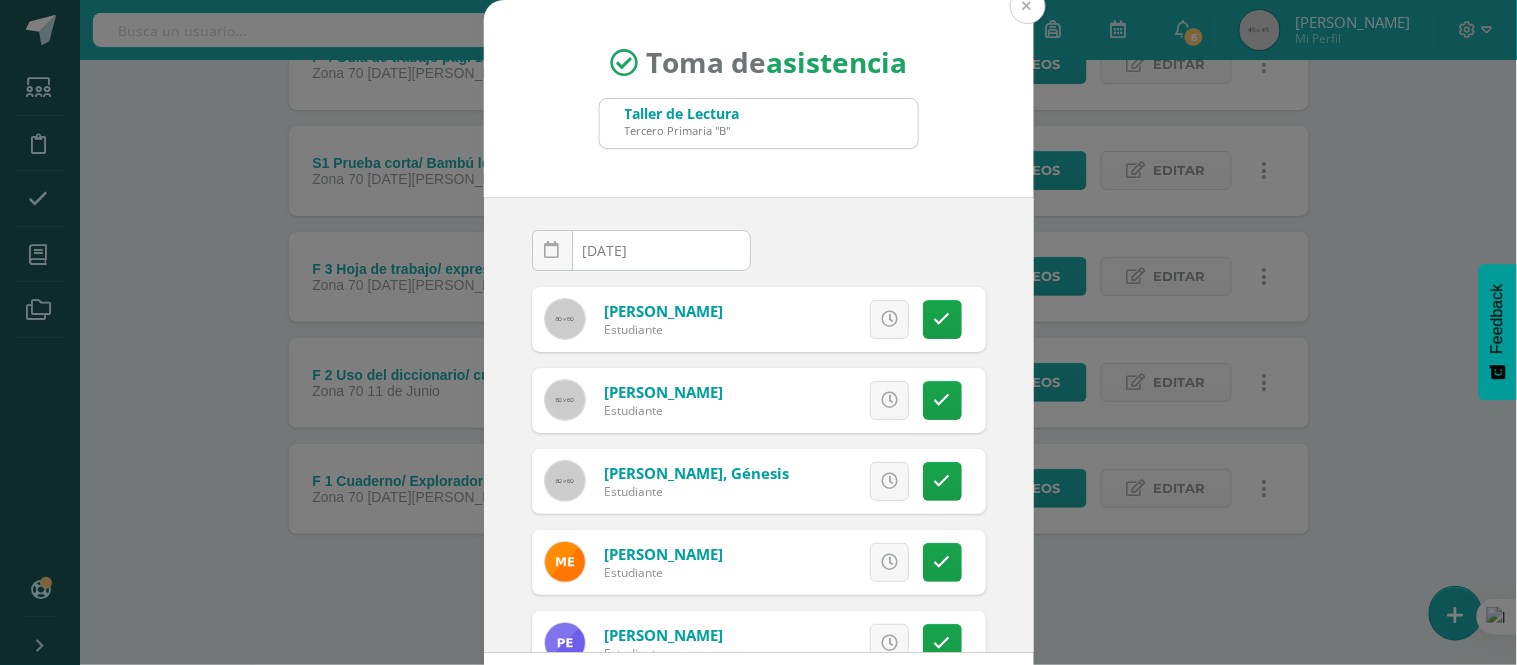 click at bounding box center (1028, 6) 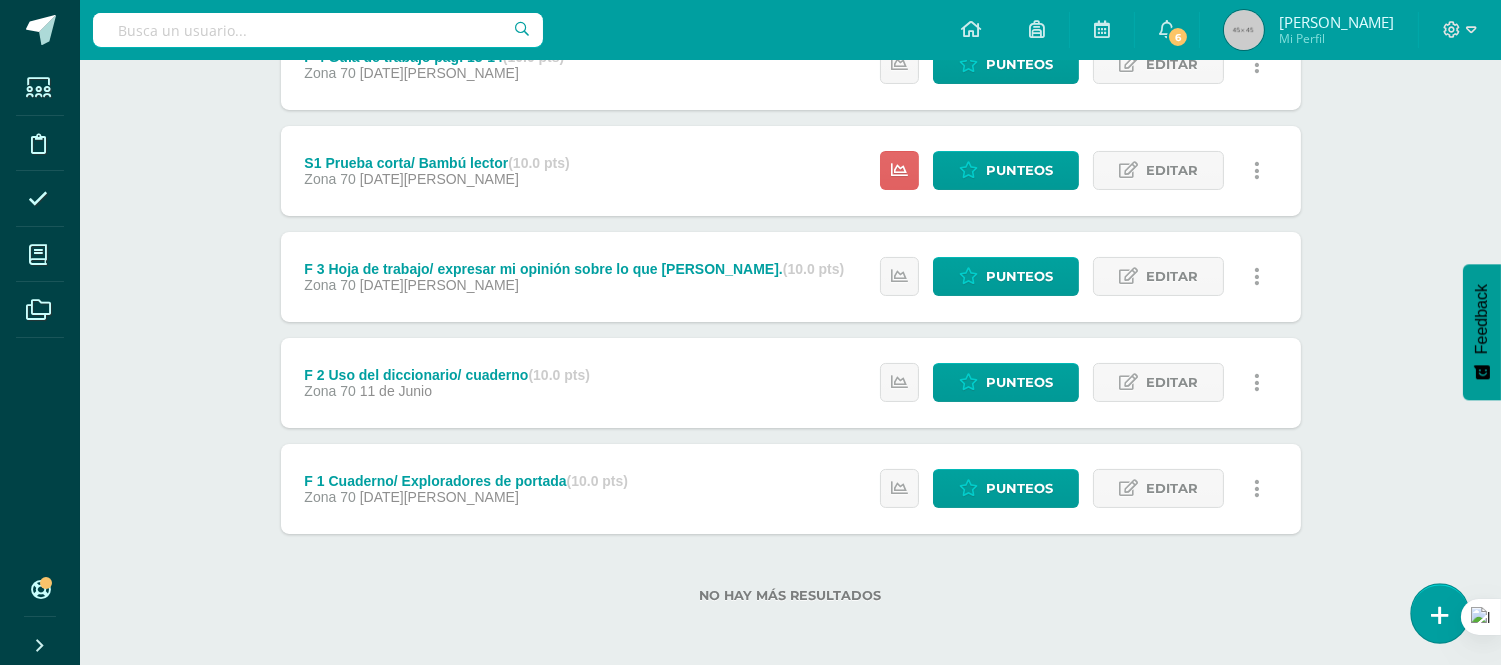 click at bounding box center (1440, 615) 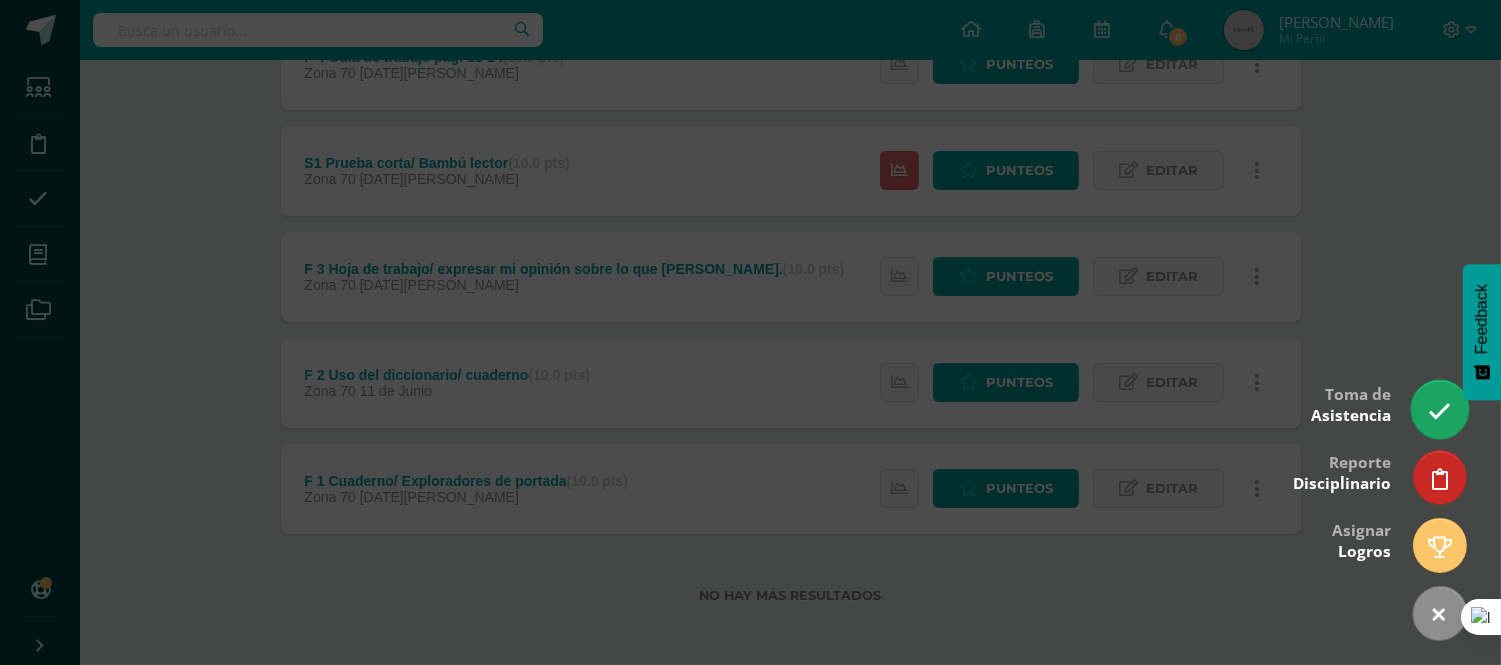click at bounding box center (1439, 411) 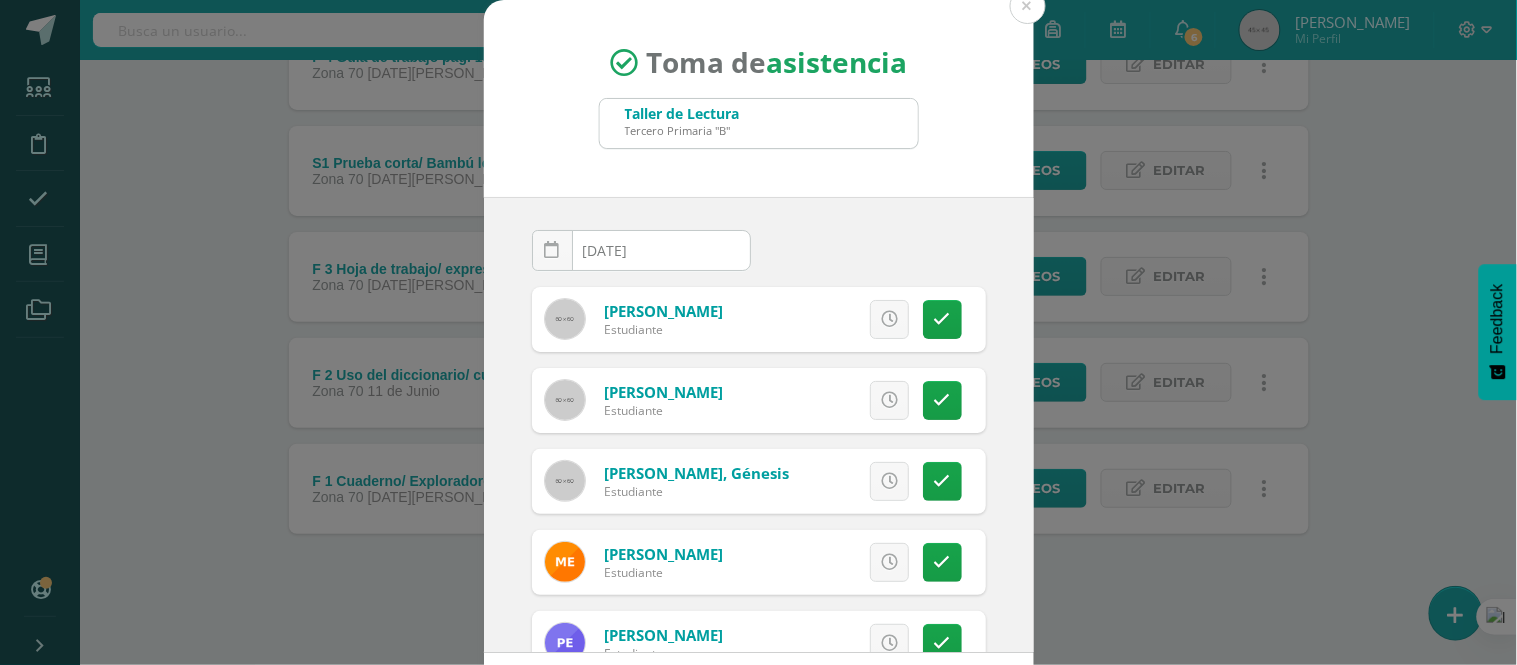 click on "Taller de Lectura Tercero Primaria "B"" at bounding box center [759, 123] 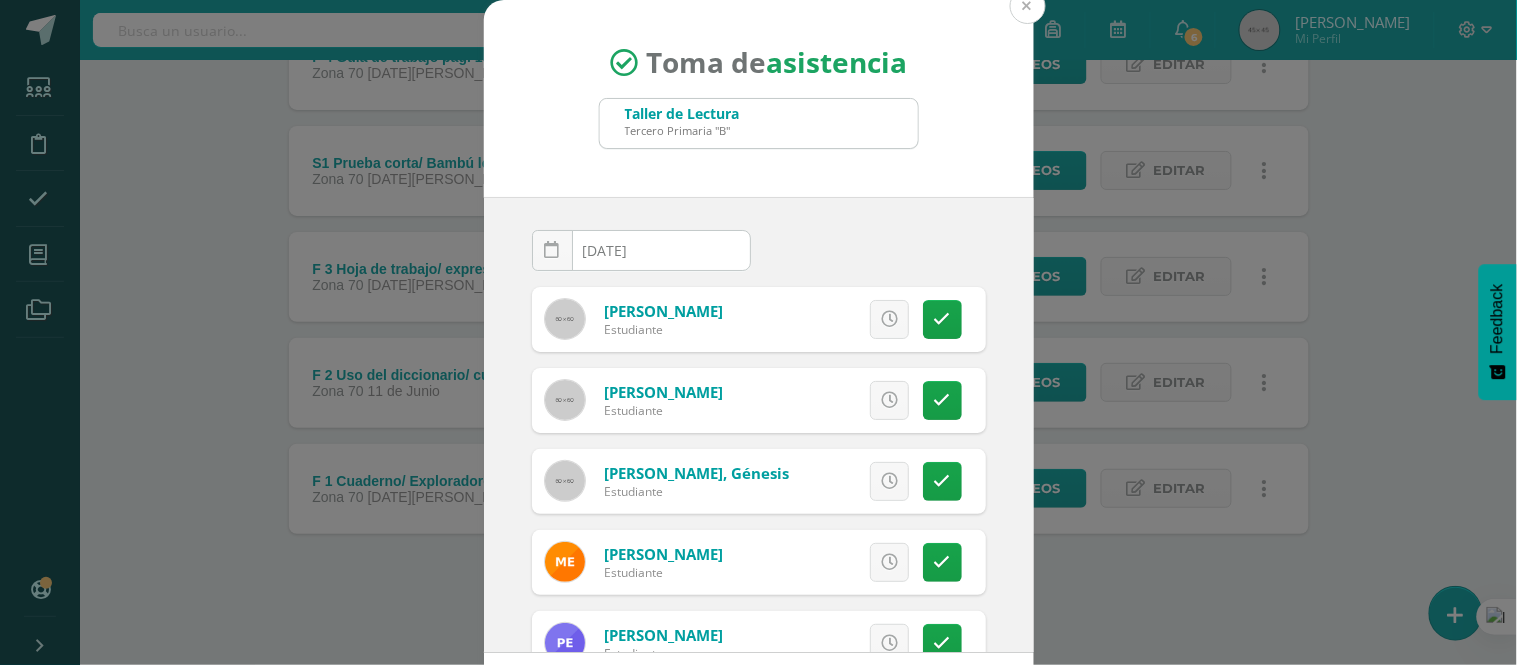 click at bounding box center (1028, 6) 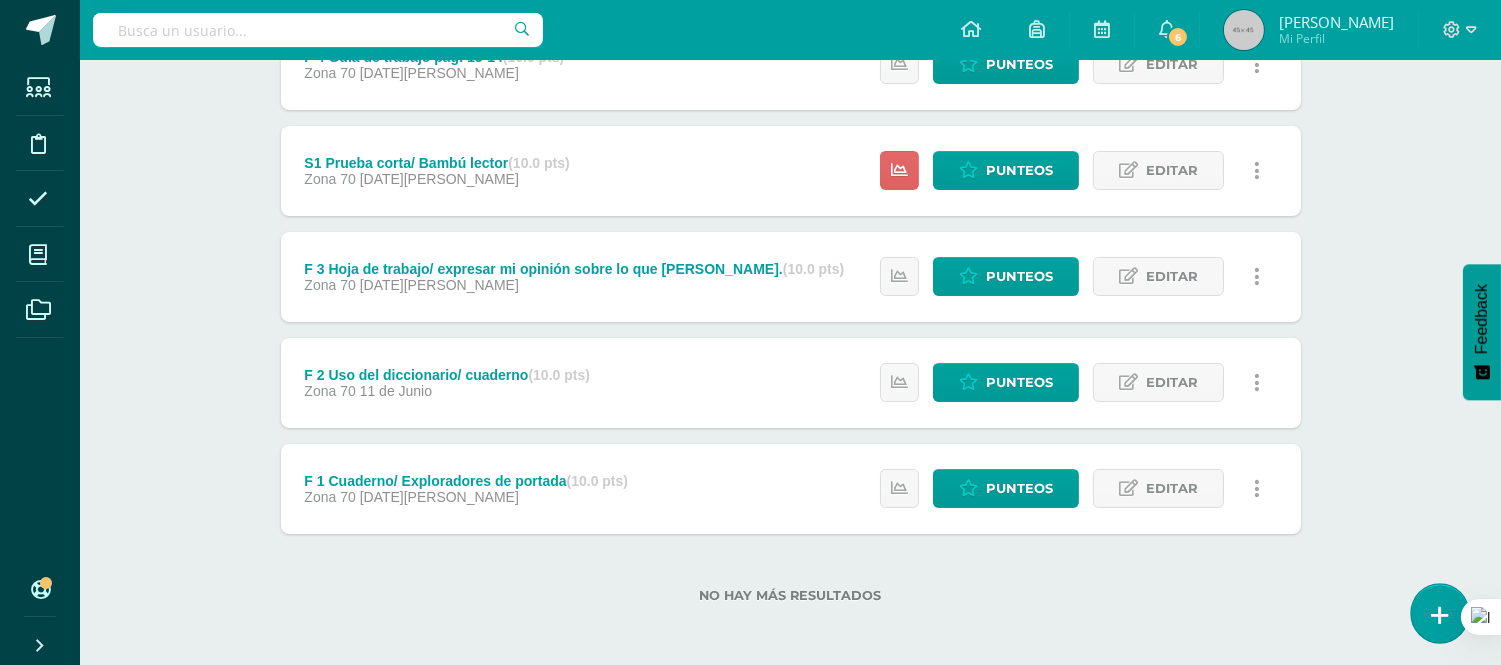 click at bounding box center (1440, 615) 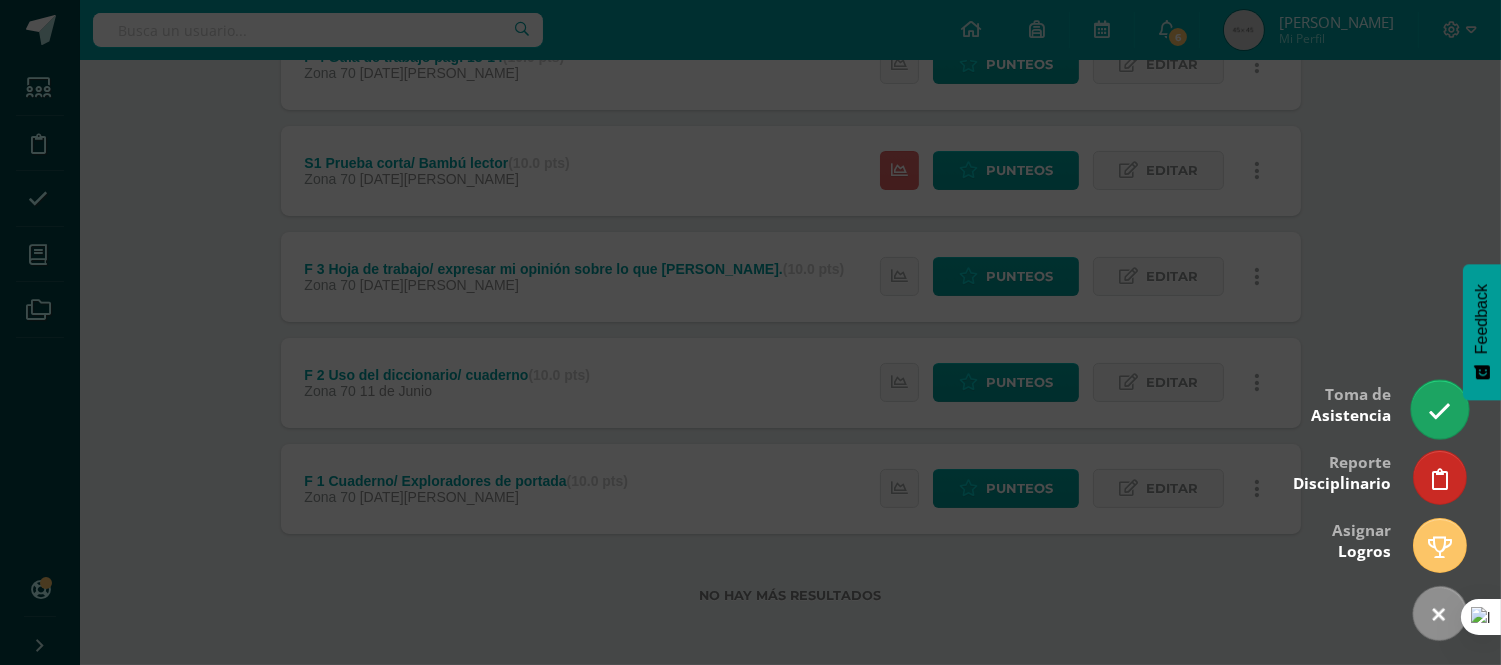 click at bounding box center [1439, 411] 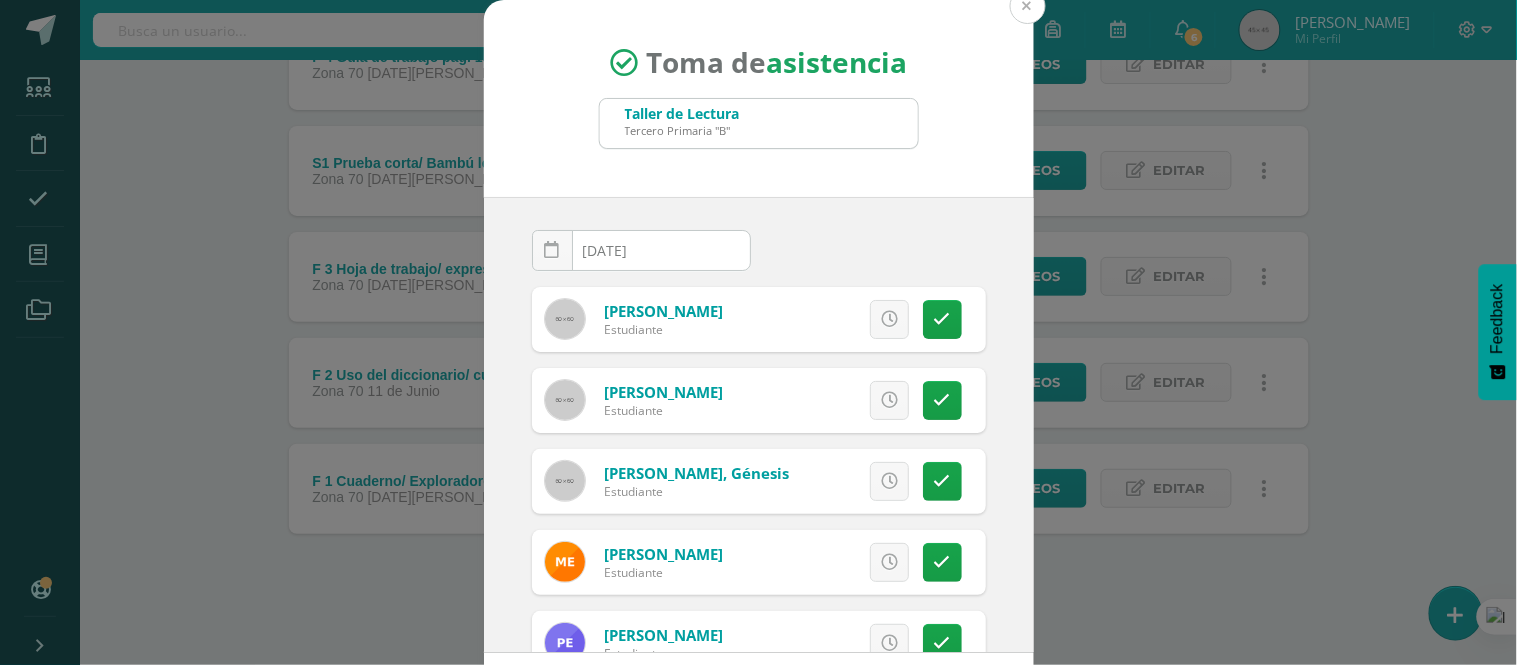 click at bounding box center [1028, 6] 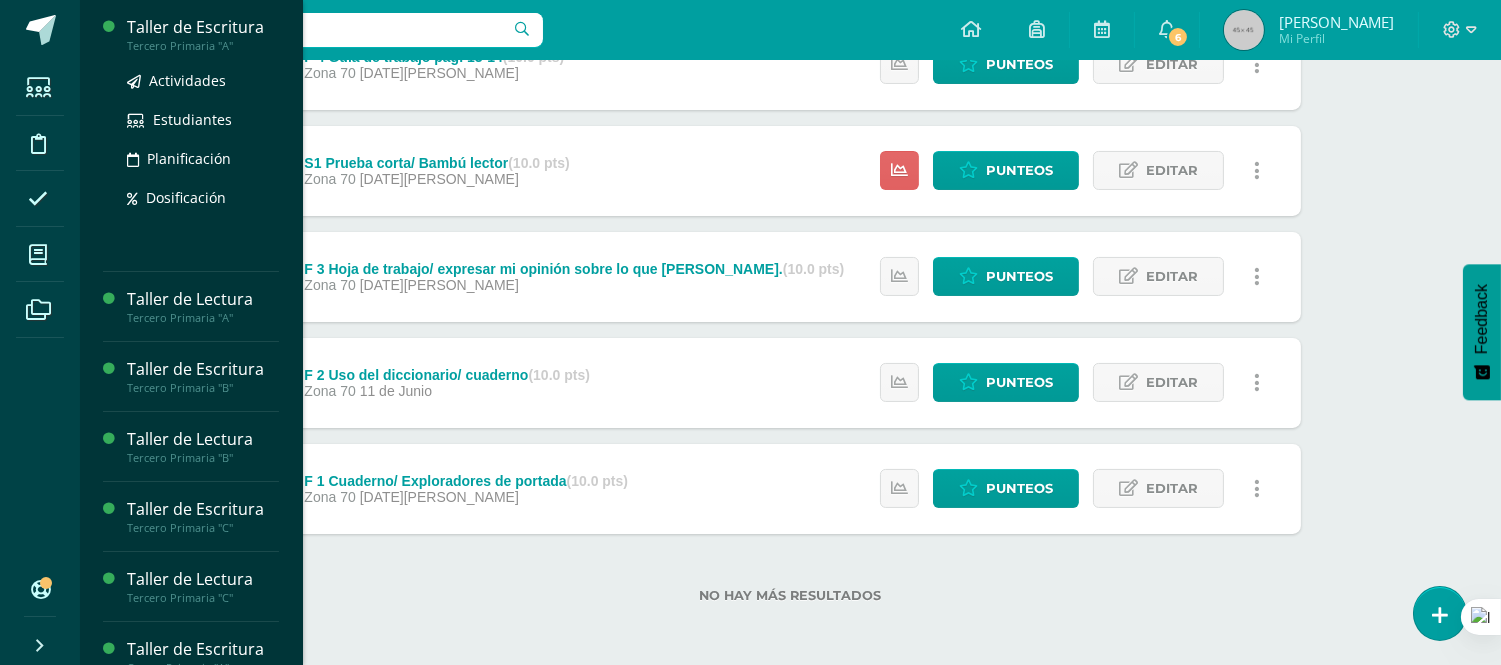 click on "Tercero
Primaria
"A"" at bounding box center [203, 46] 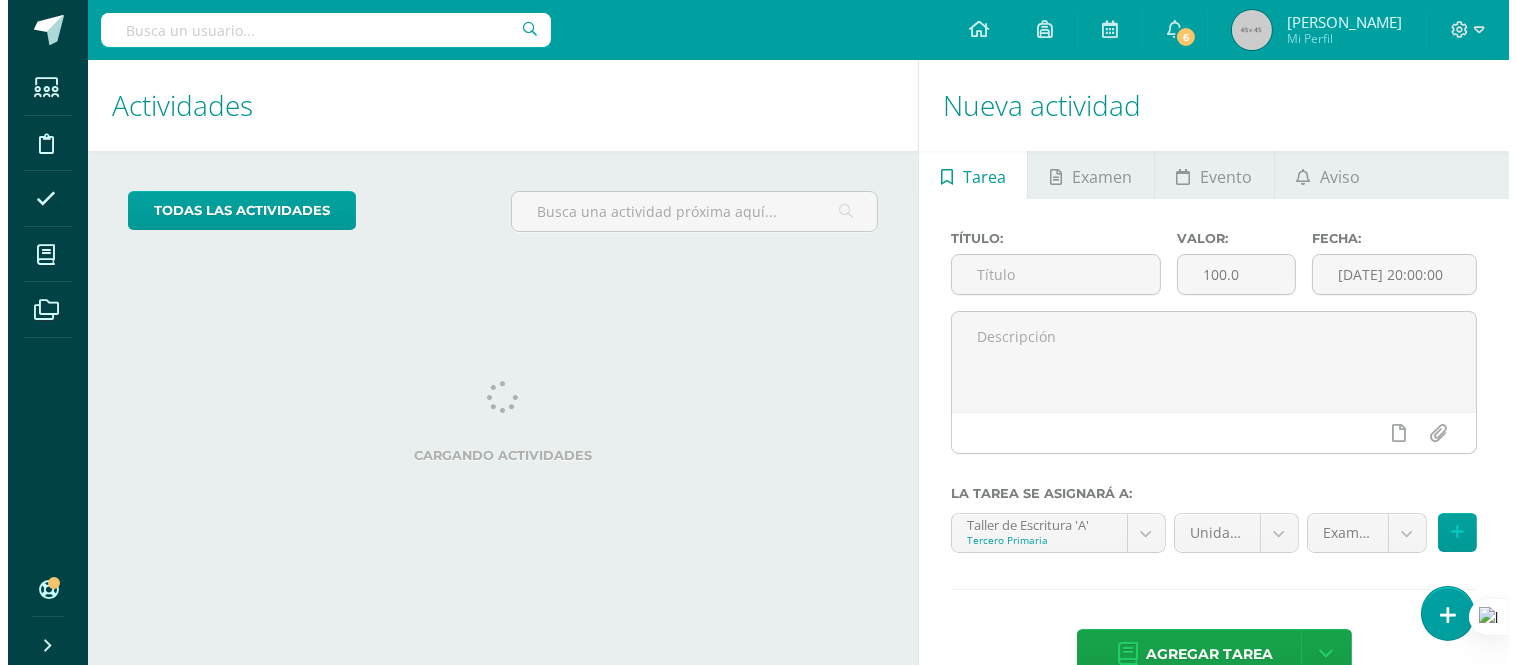 scroll, scrollTop: 0, scrollLeft: 0, axis: both 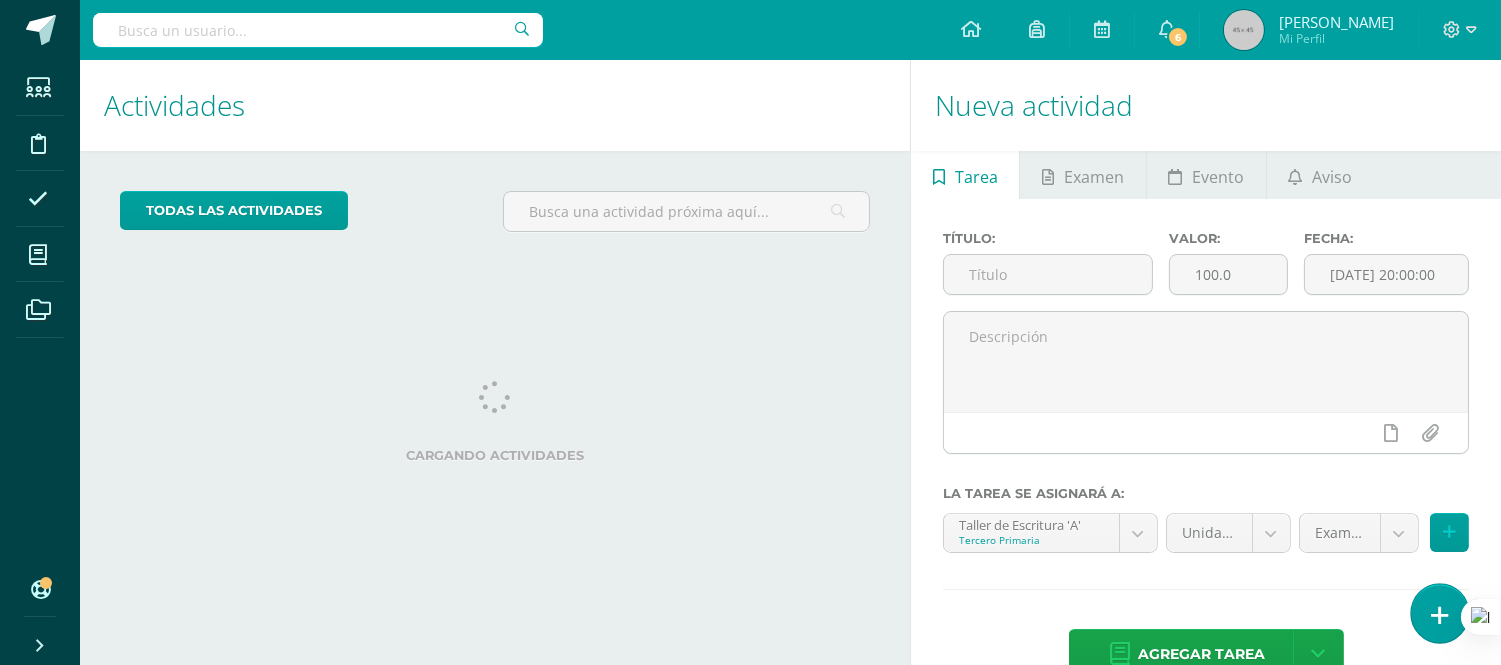 click at bounding box center [1439, 613] 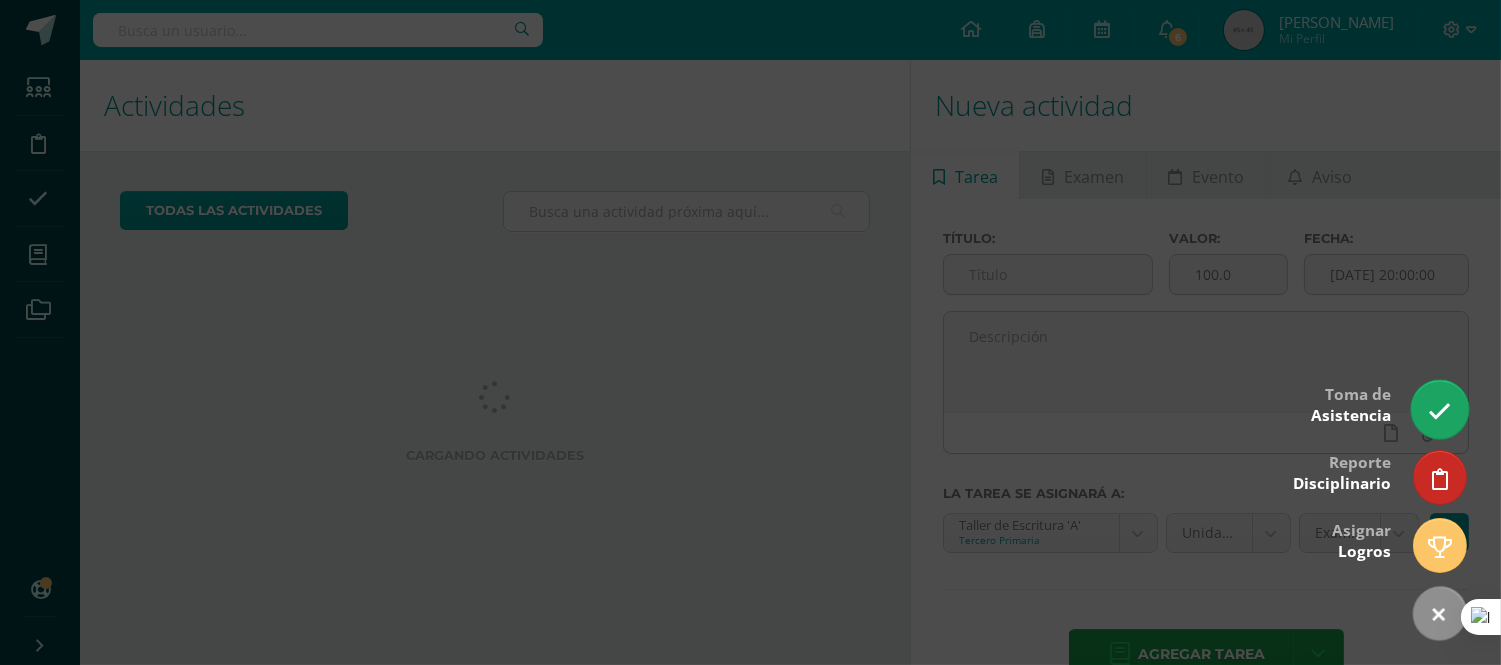 click at bounding box center [1439, 411] 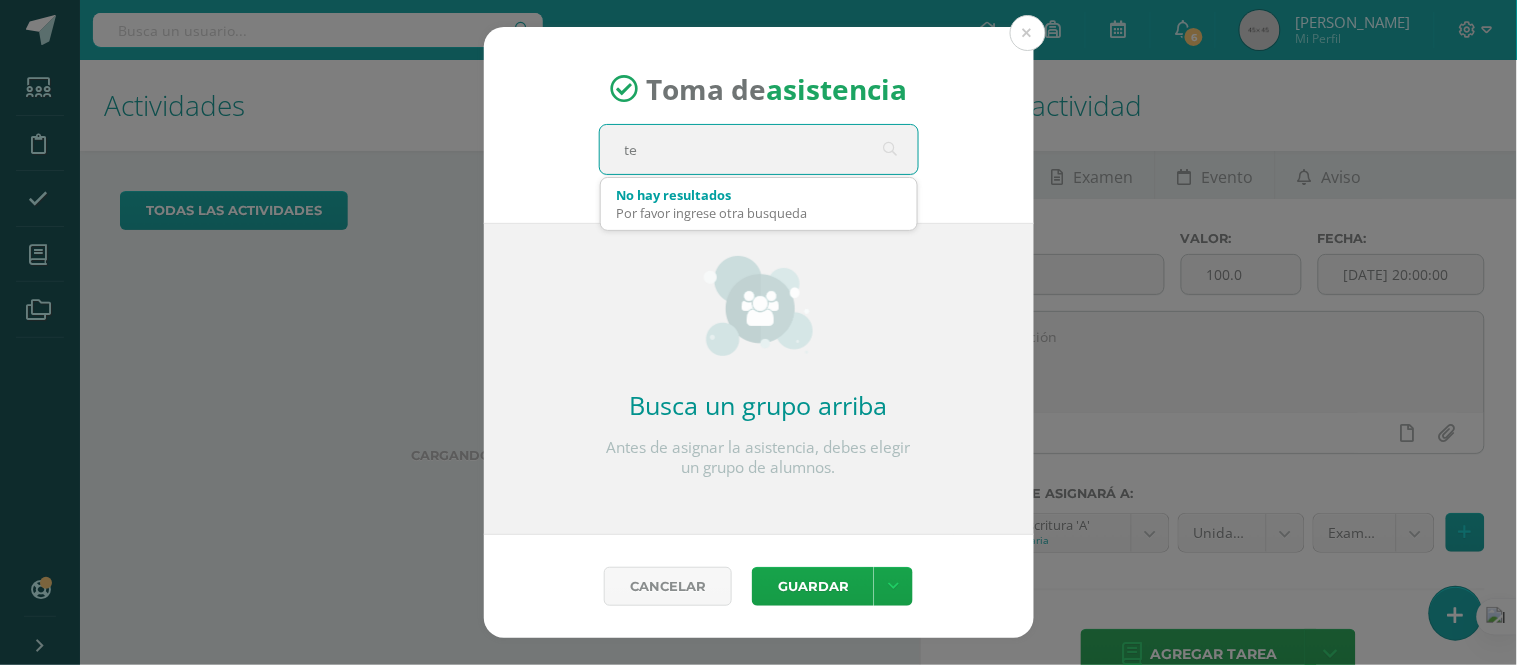 type on "t" 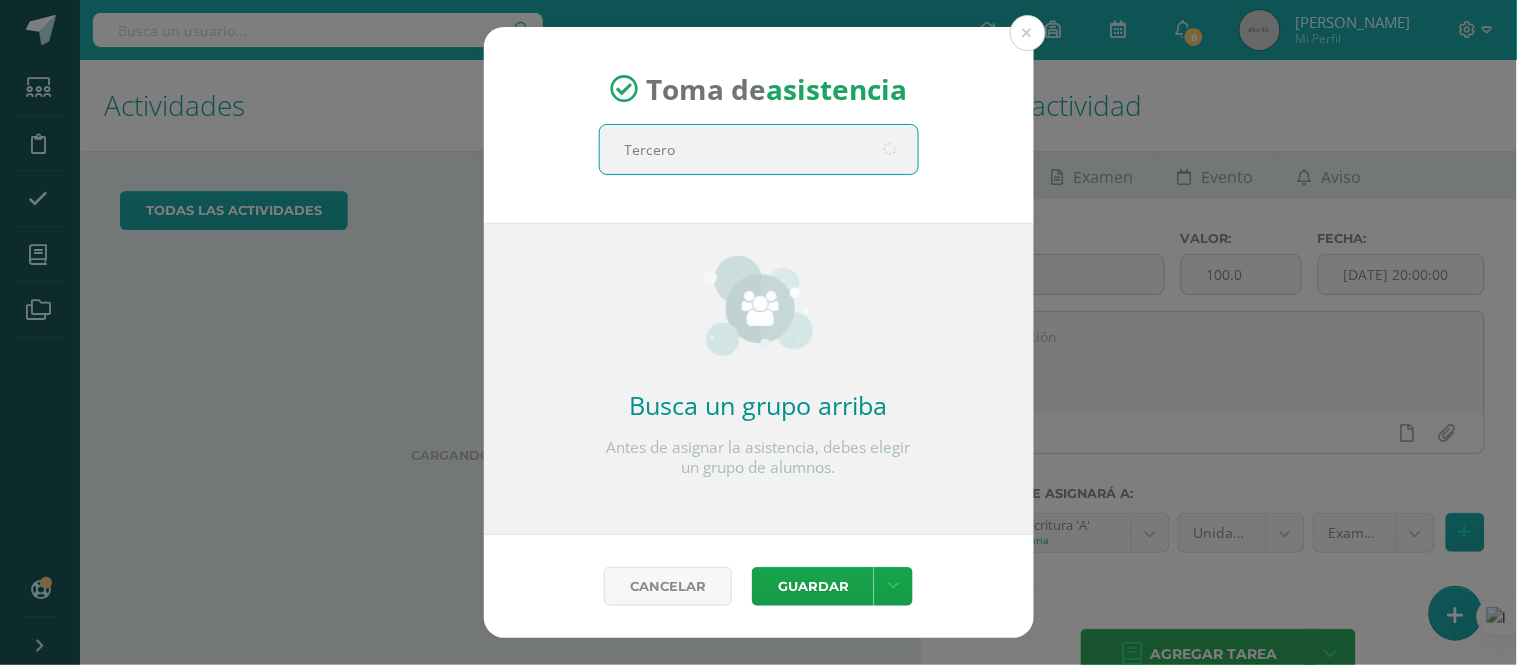 type on "Tercero" 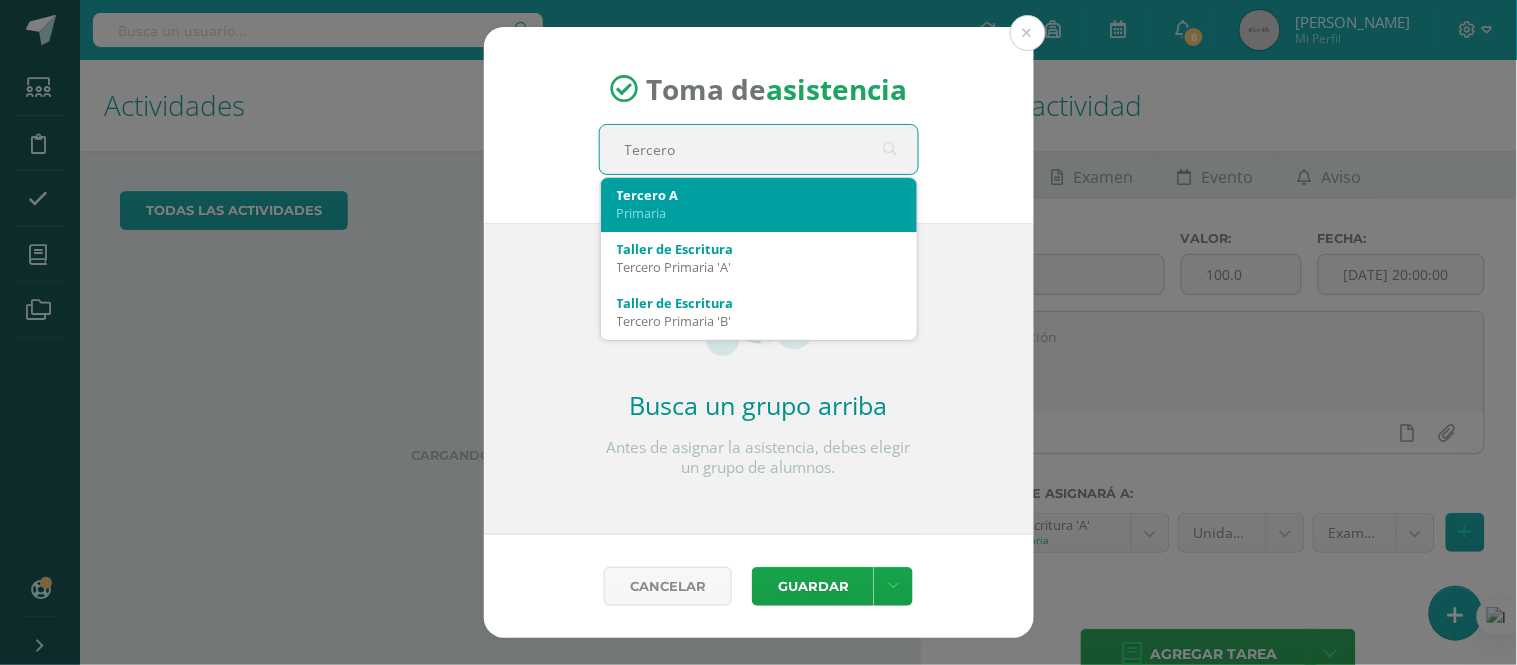 click on "Primaria" at bounding box center [759, 213] 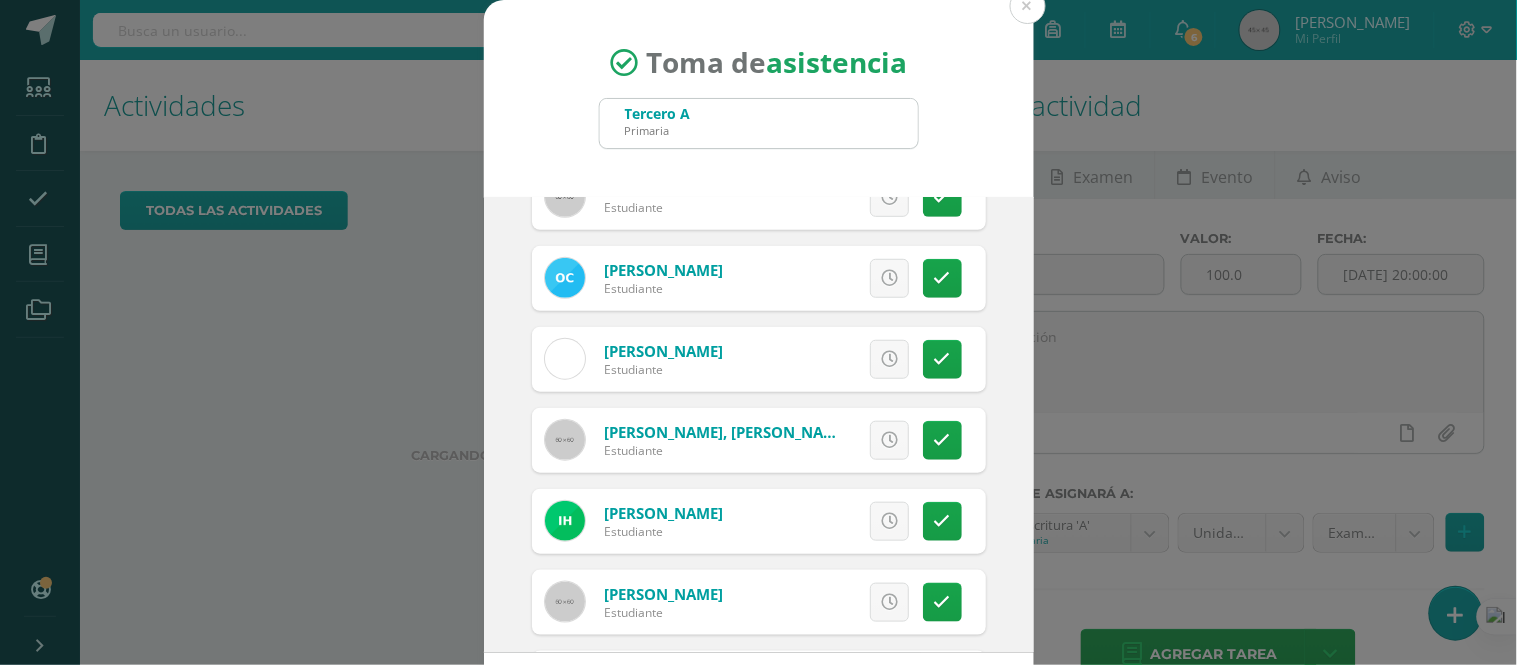 scroll, scrollTop: 370, scrollLeft: 0, axis: vertical 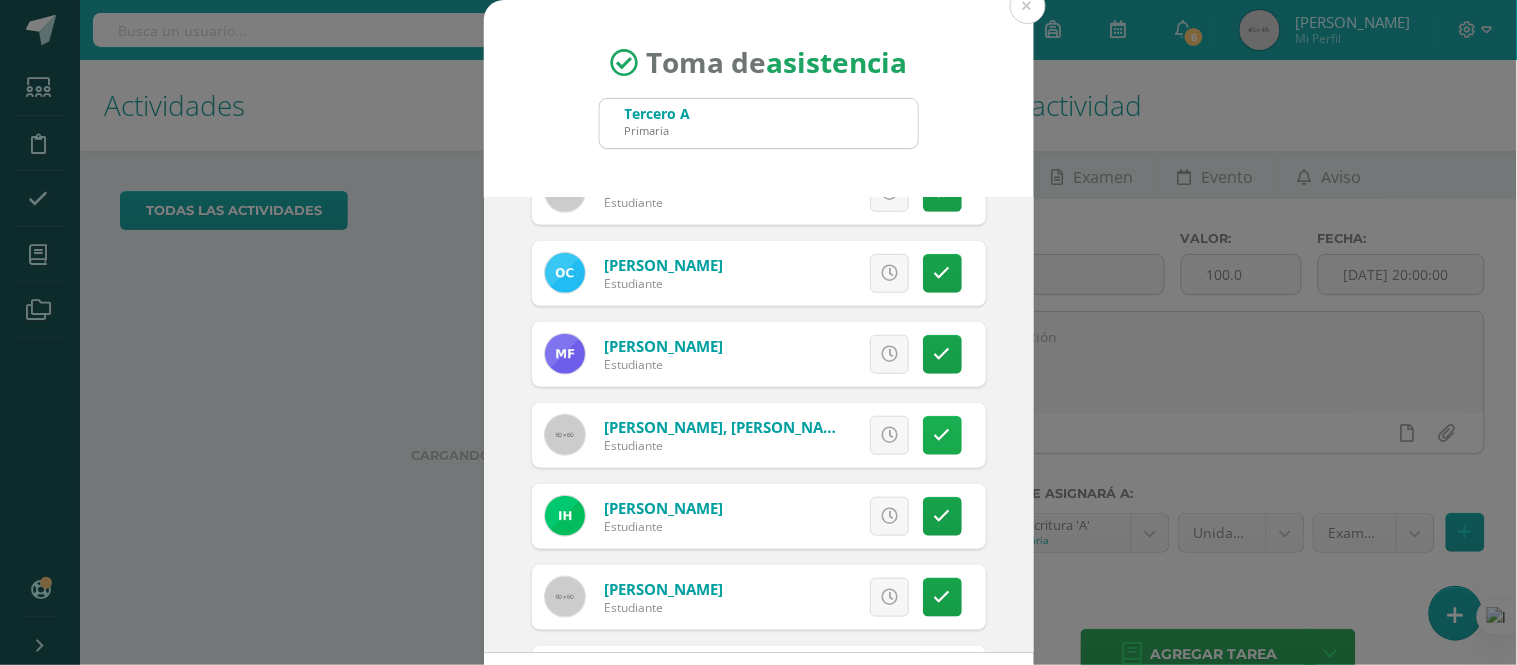 click at bounding box center (942, 435) 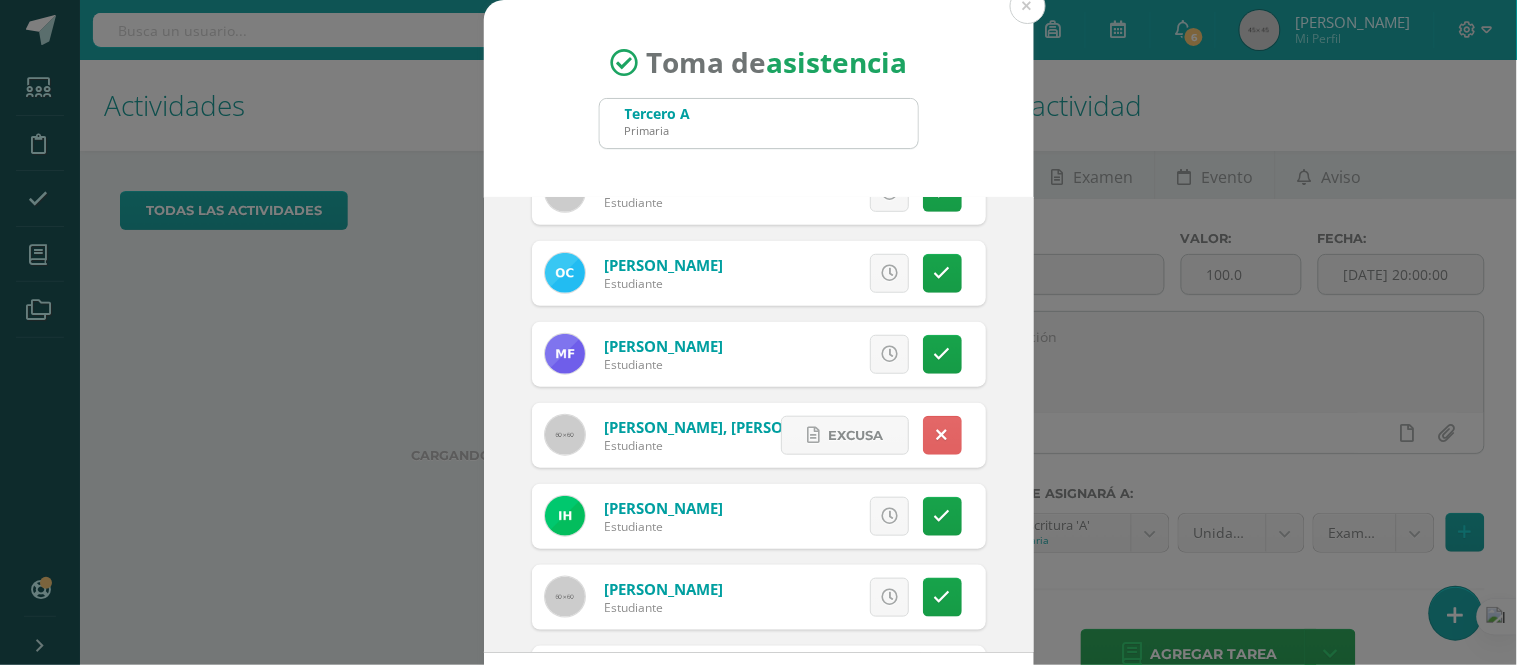 click on "2025-07-10
July, 2025 Mo Tu We Th Fr Sa Su 30 1 2 3 4 5 6 7 8 9 10 11 12 13 14 15 16 17 18 19 20 21 22 23 24 25 26 27 28 29 30 31 1 2 3 4 5 6 7 8 9 10 false Clear date
ULTIMA ASISTENCIA:
Martes, 8 de julio
Ya existe toma de asistencia registrada para el  Jueves, 10 de julio  para los estudiantes de  Tercero Primaria 'A' .
Argueta, Daniela
Estudiante" at bounding box center (759, 425) 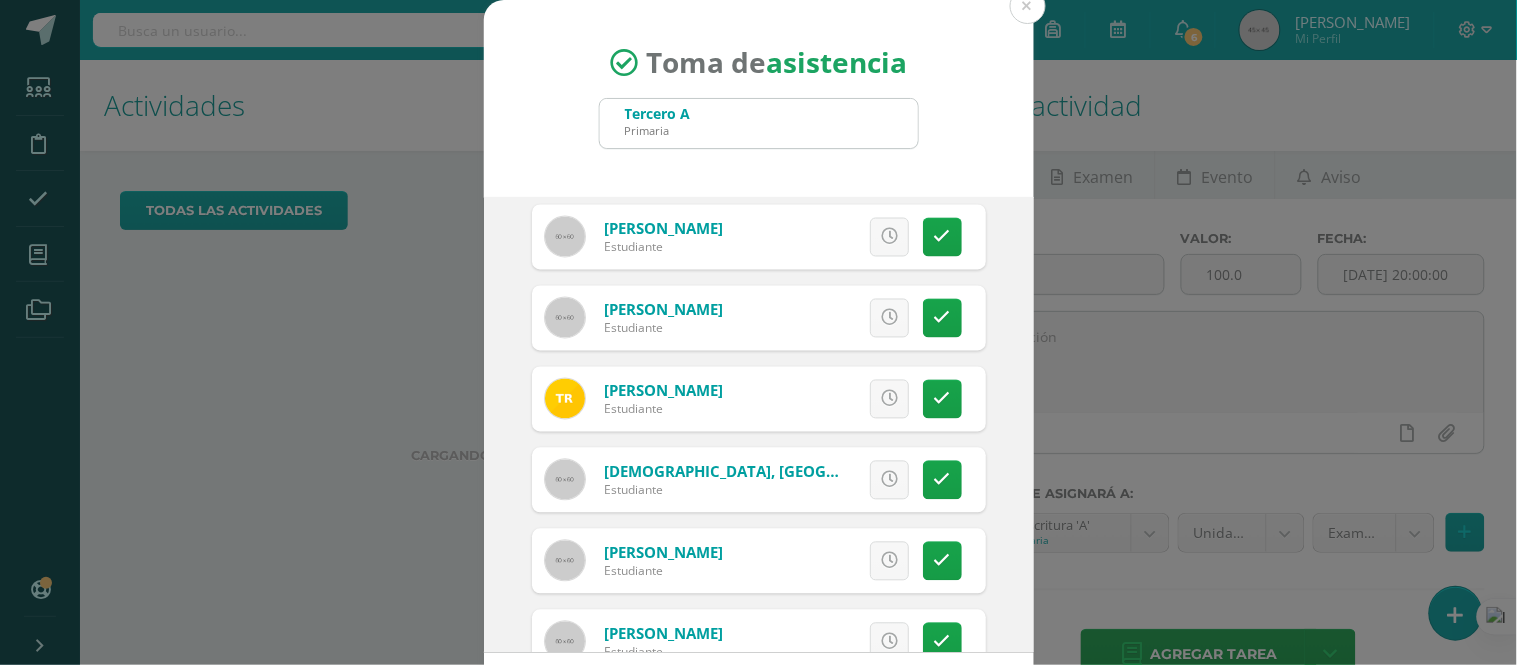 scroll, scrollTop: 978, scrollLeft: 0, axis: vertical 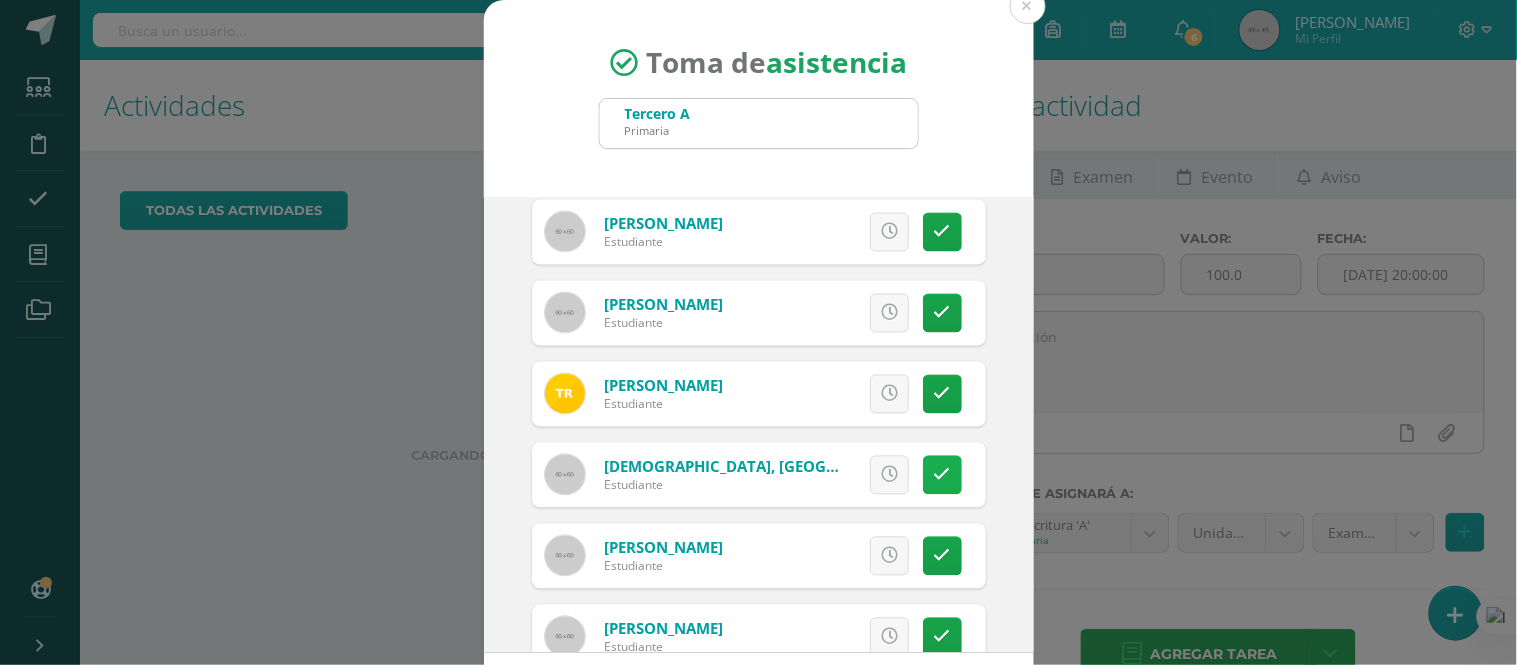click at bounding box center [942, 475] 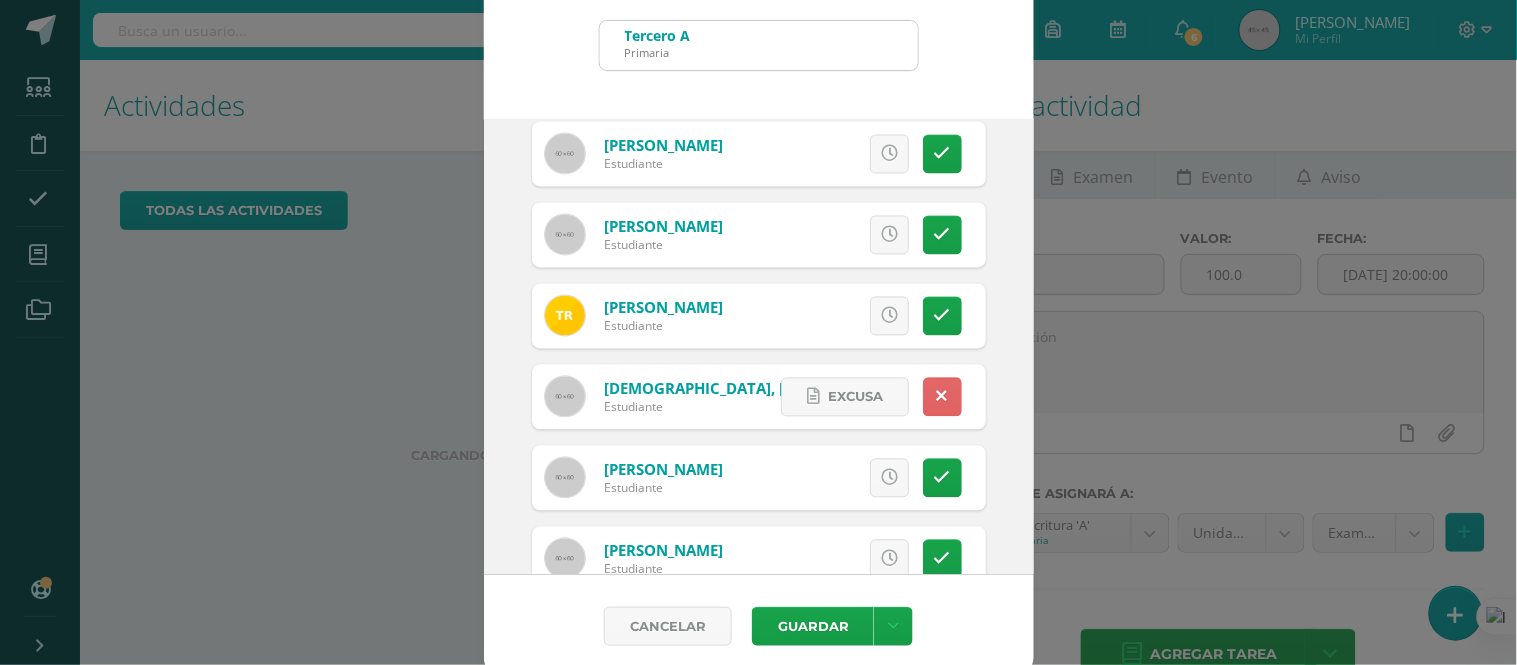 scroll, scrollTop: 90, scrollLeft: 0, axis: vertical 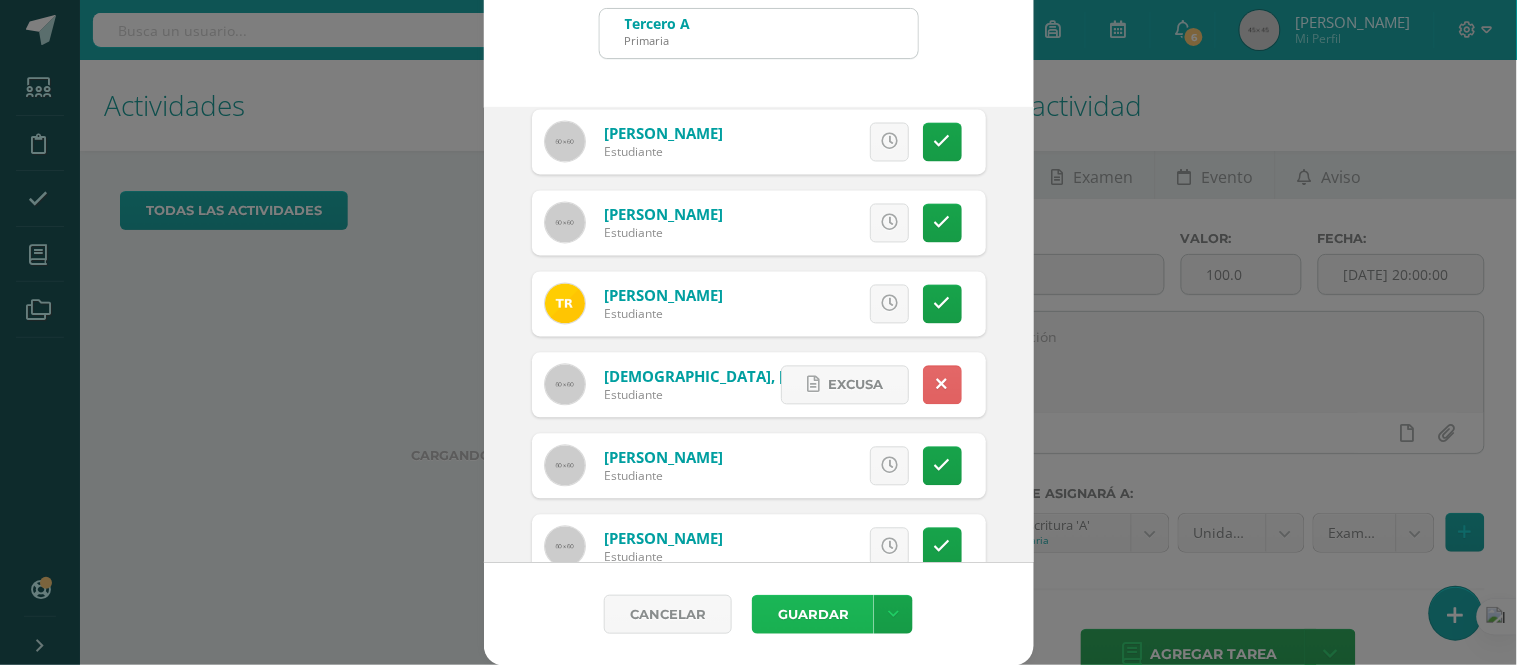 click on "Guardar" at bounding box center [813, 614] 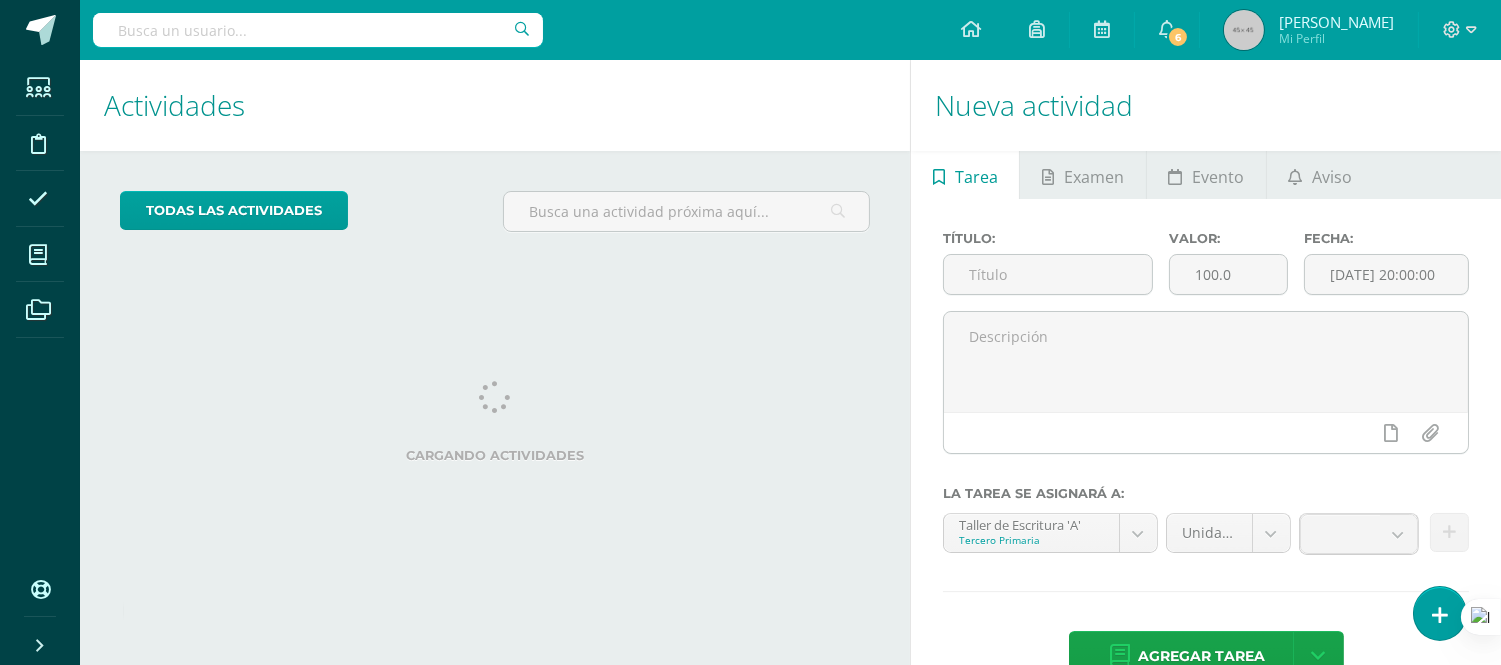 scroll, scrollTop: 0, scrollLeft: 0, axis: both 